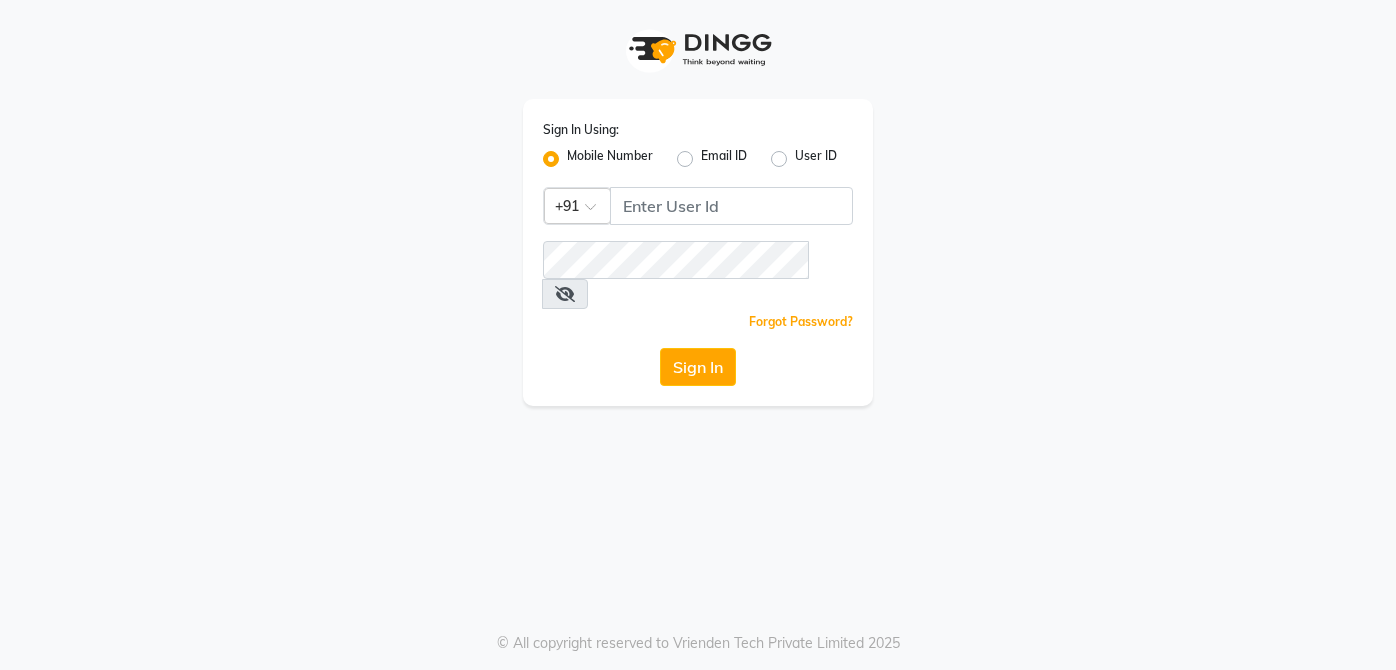 scroll, scrollTop: 0, scrollLeft: 0, axis: both 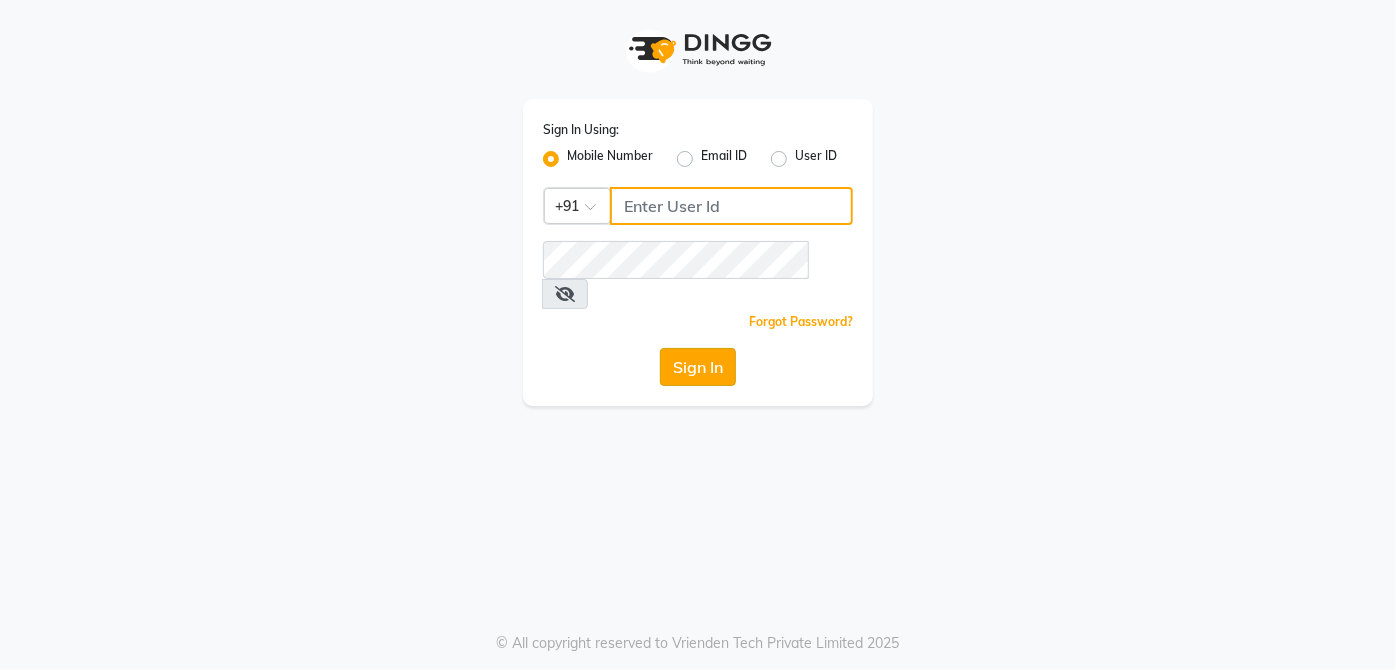 type on "9770614598" 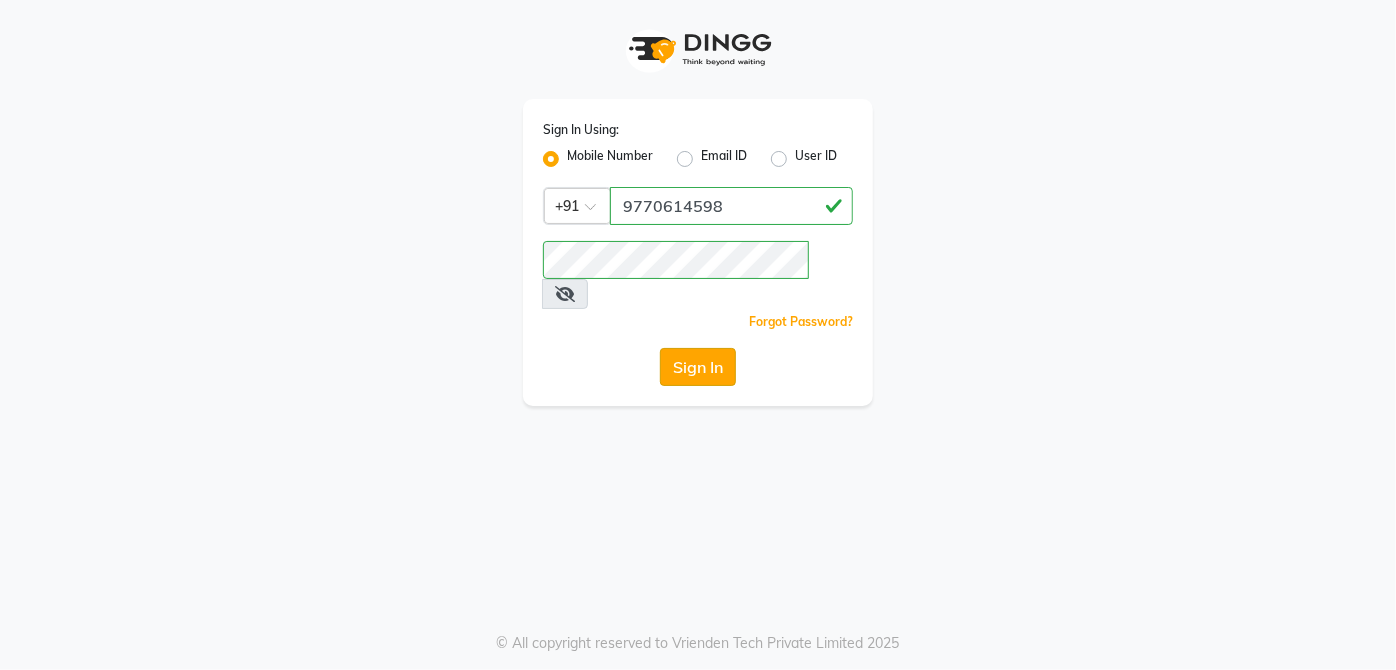 click on "Sign In" 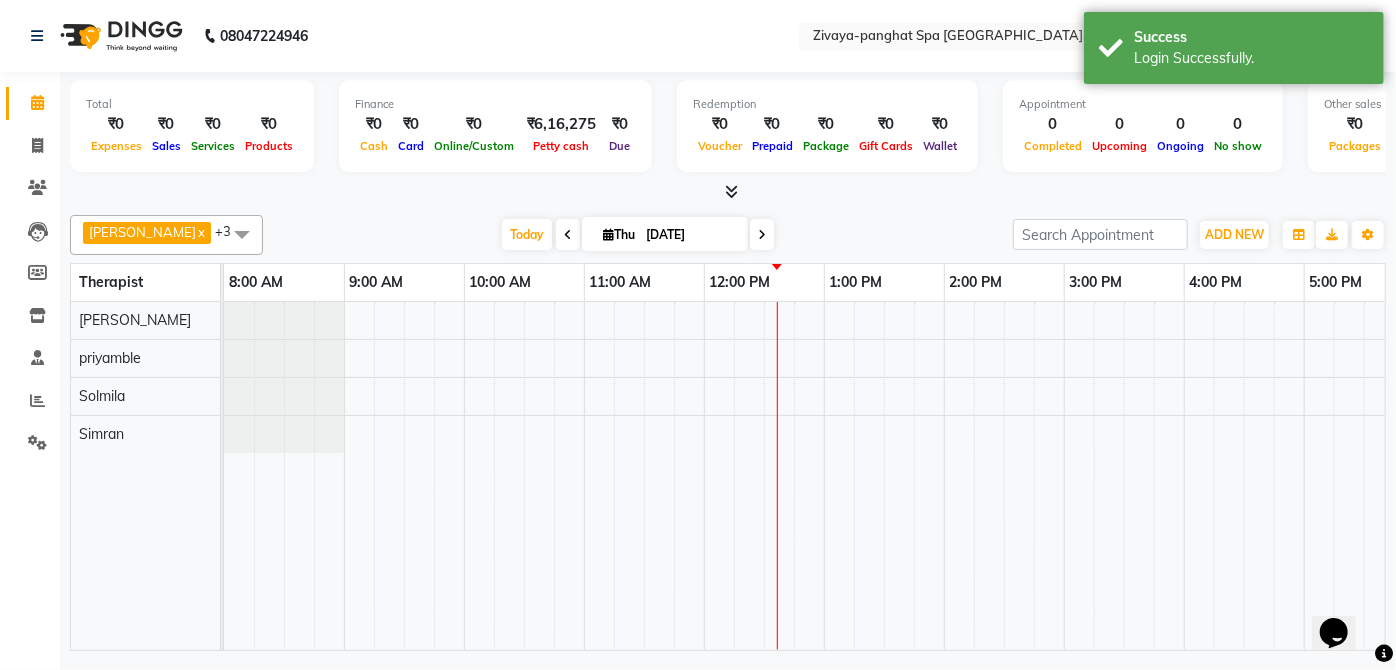scroll, scrollTop: 0, scrollLeft: 0, axis: both 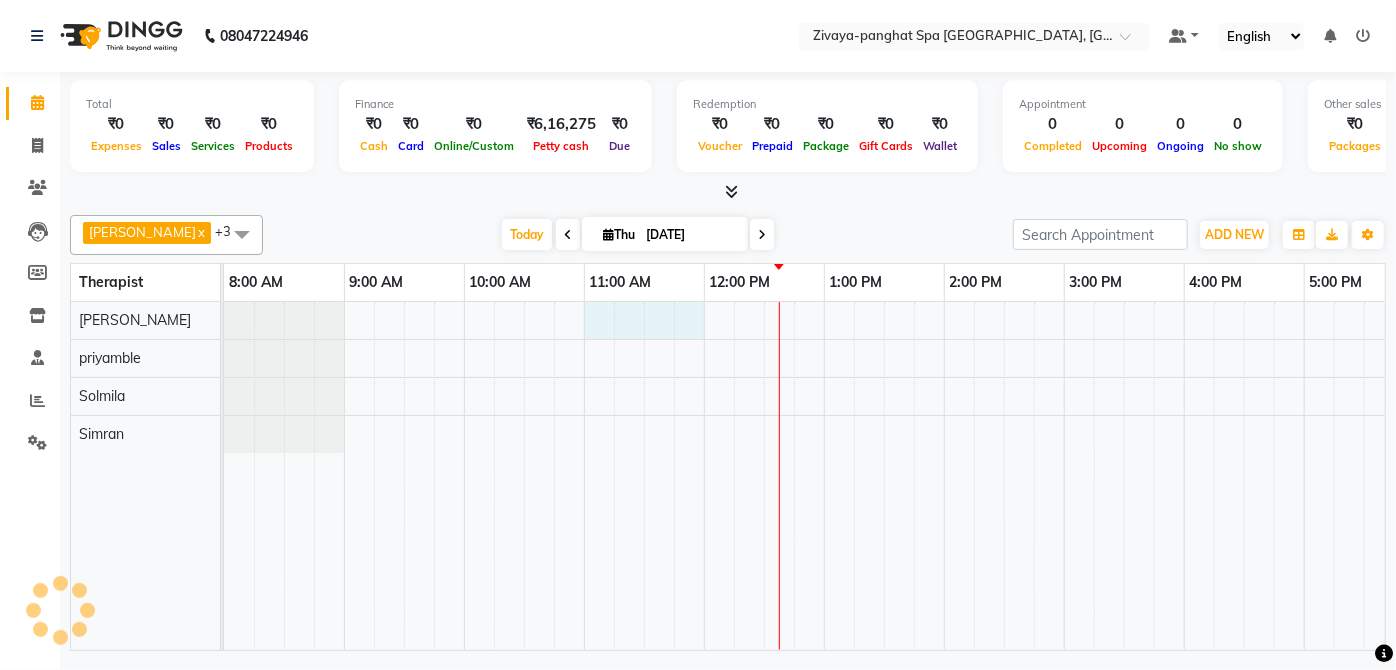 drag, startPoint x: 696, startPoint y: 328, endPoint x: 610, endPoint y: 344, distance: 87.47571 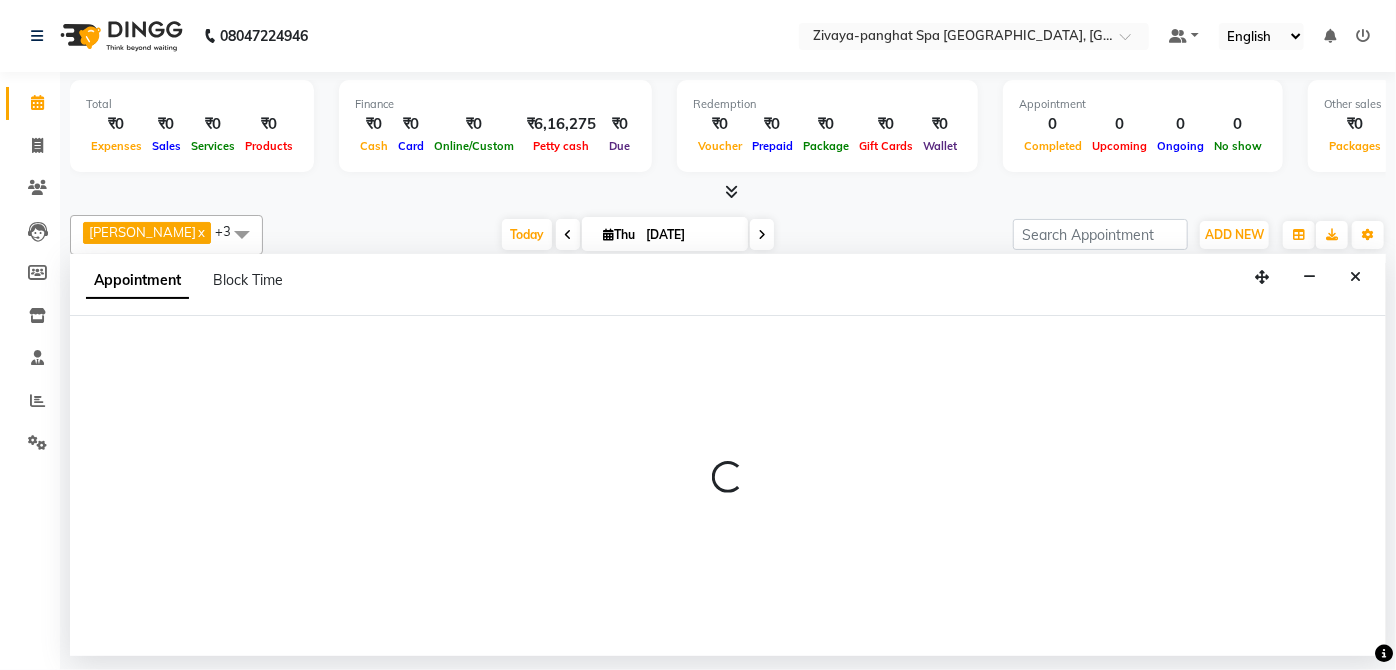 click at bounding box center (728, 486) 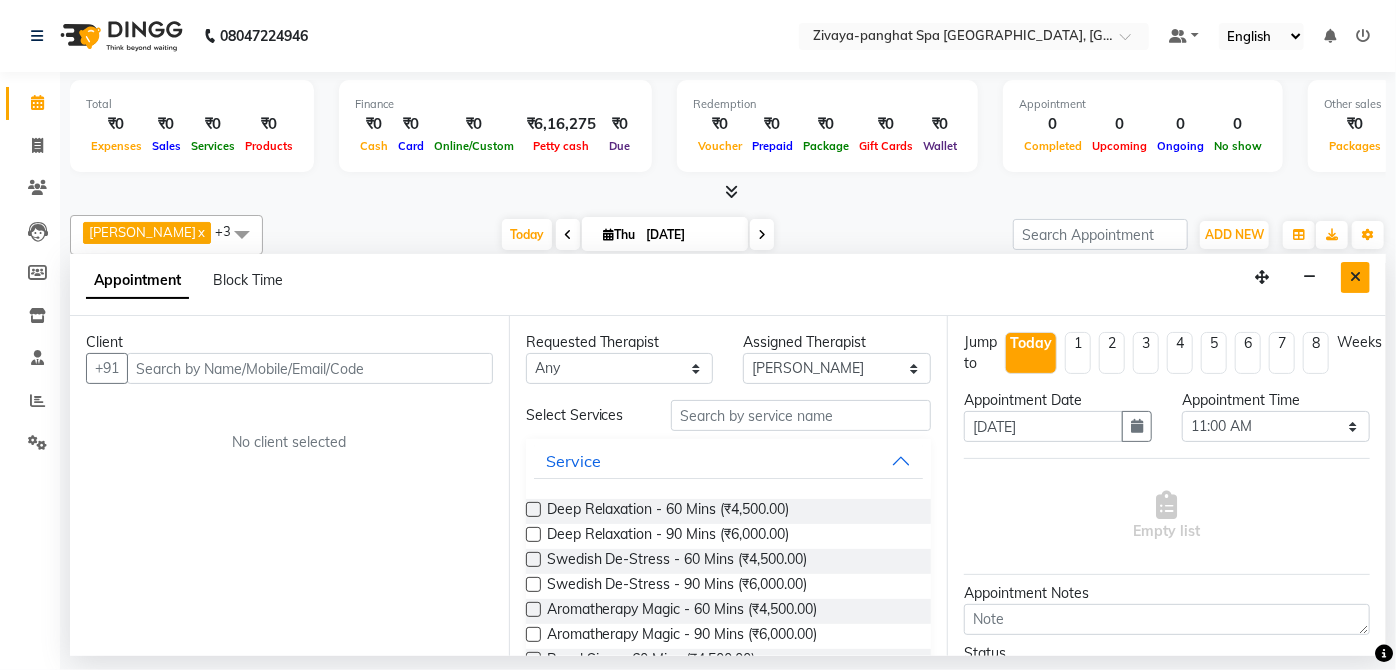 click at bounding box center [1355, 277] 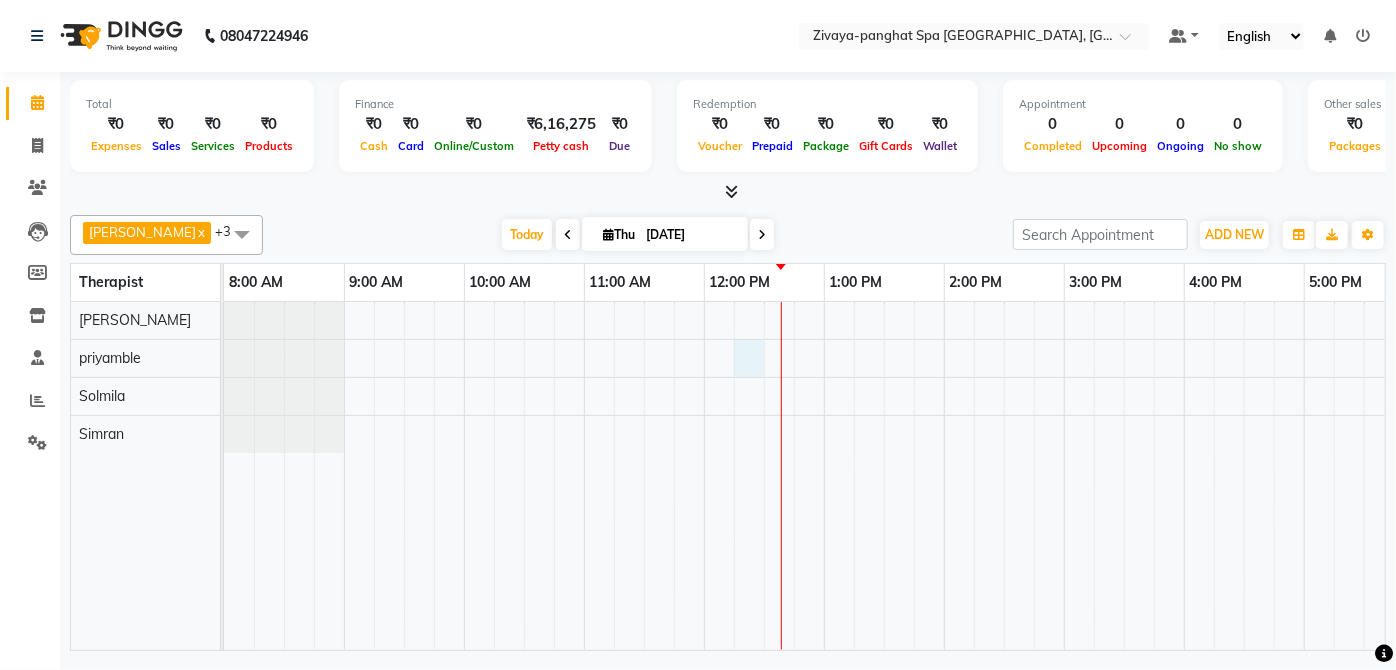 click at bounding box center [1124, 476] 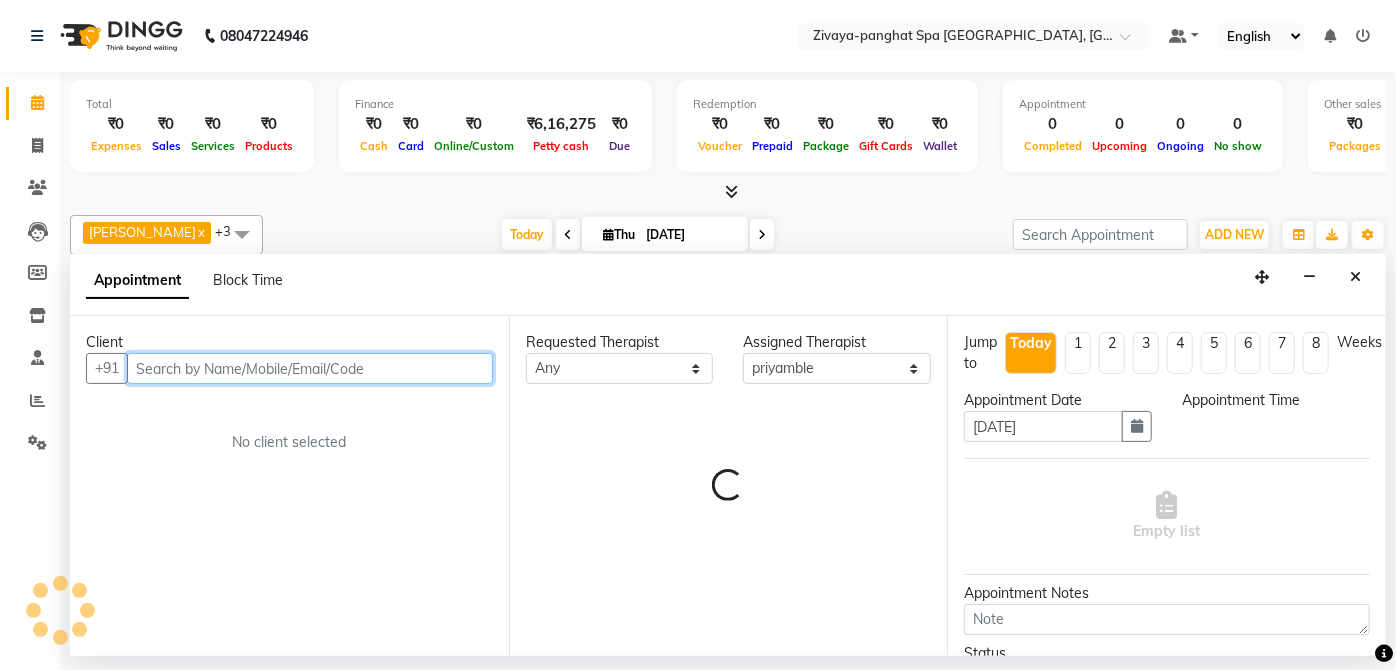 select on "735" 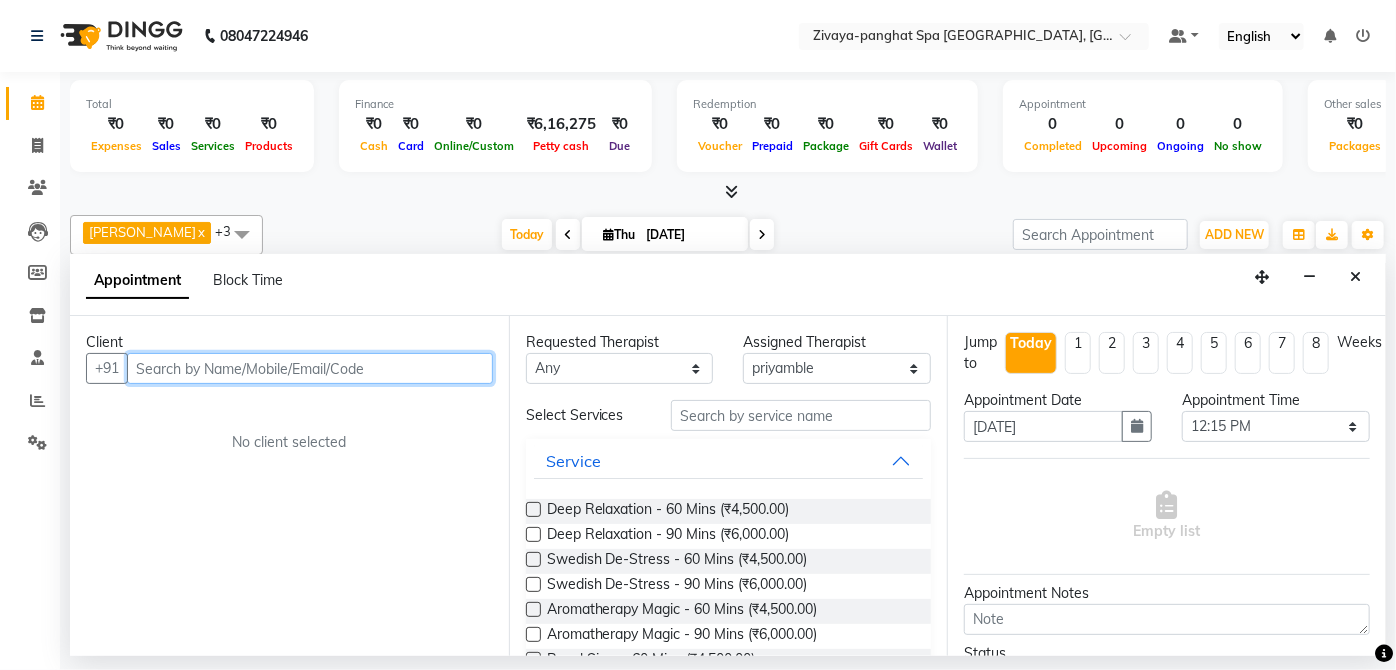 click at bounding box center (310, 368) 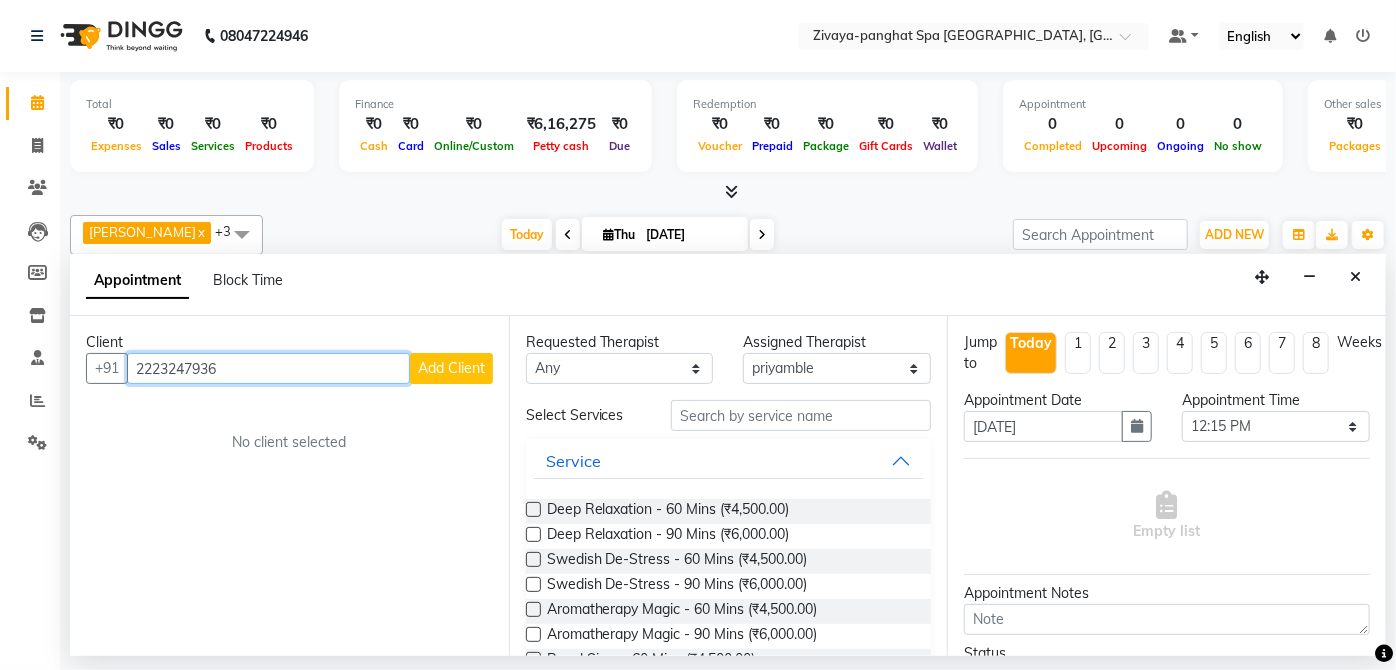 type on "2223247936" 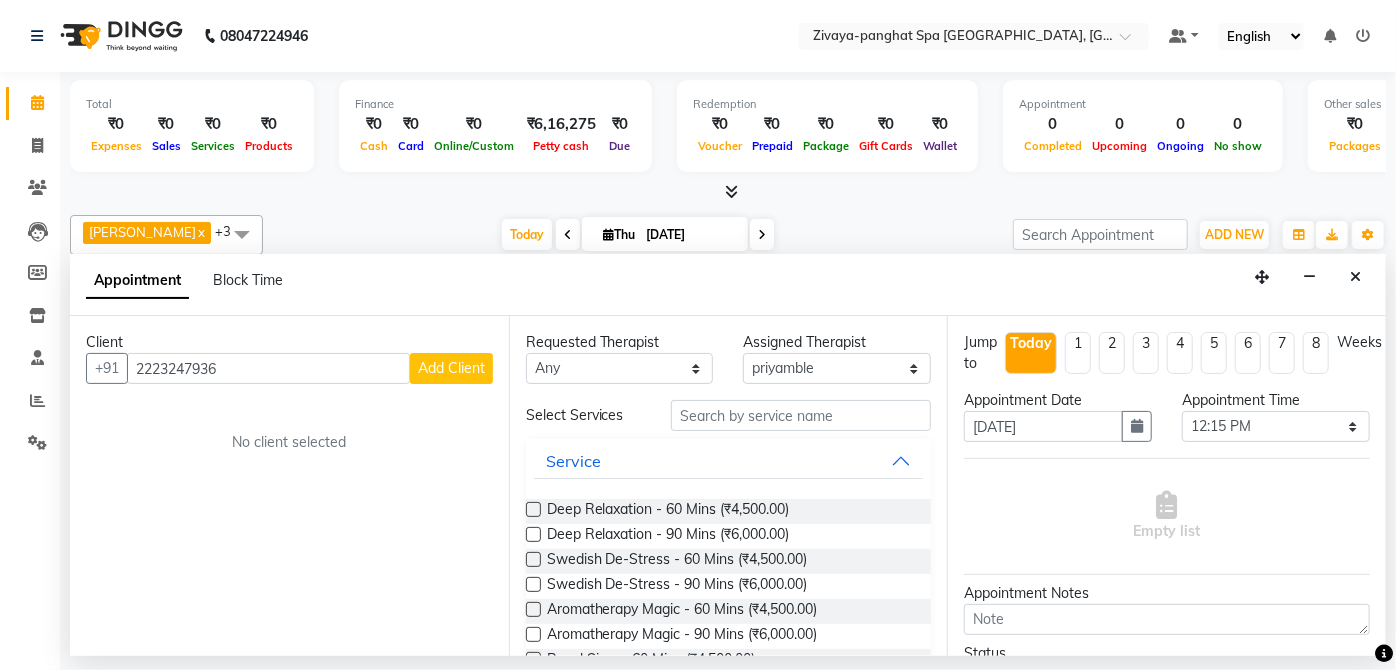 click on "Add Client" at bounding box center [451, 368] 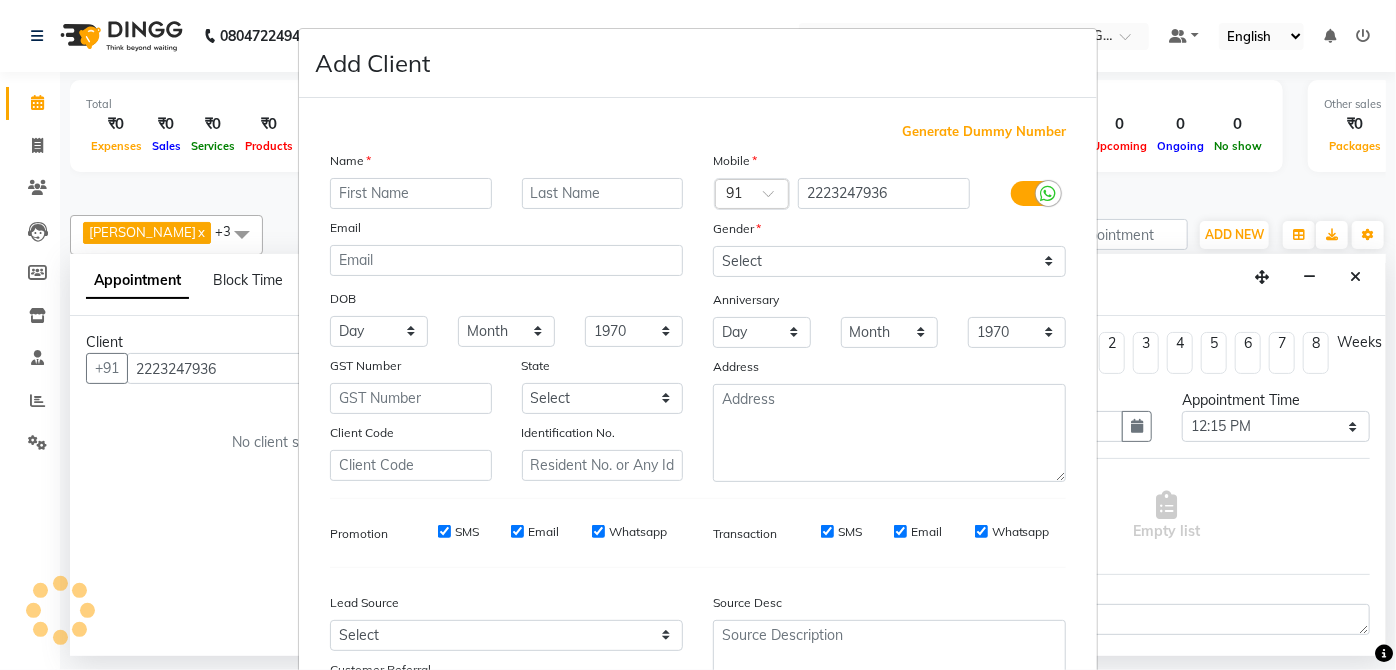 click at bounding box center [411, 193] 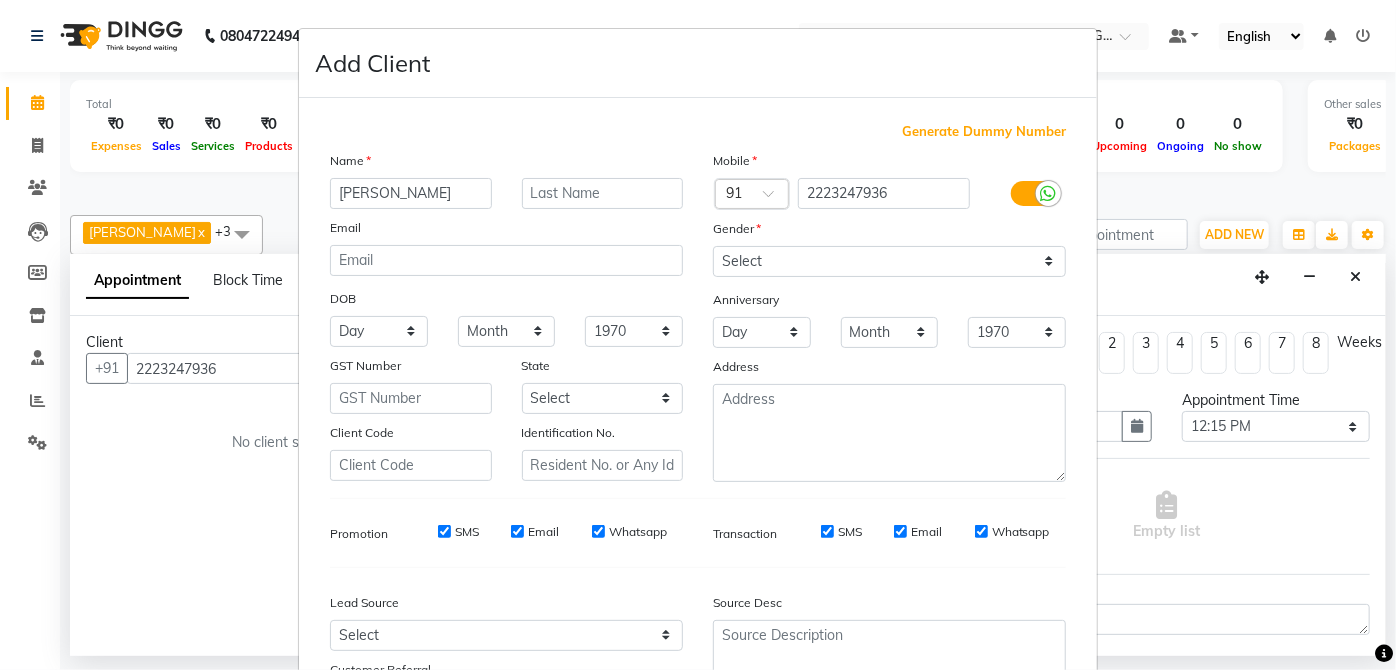 type on "[PERSON_NAME]" 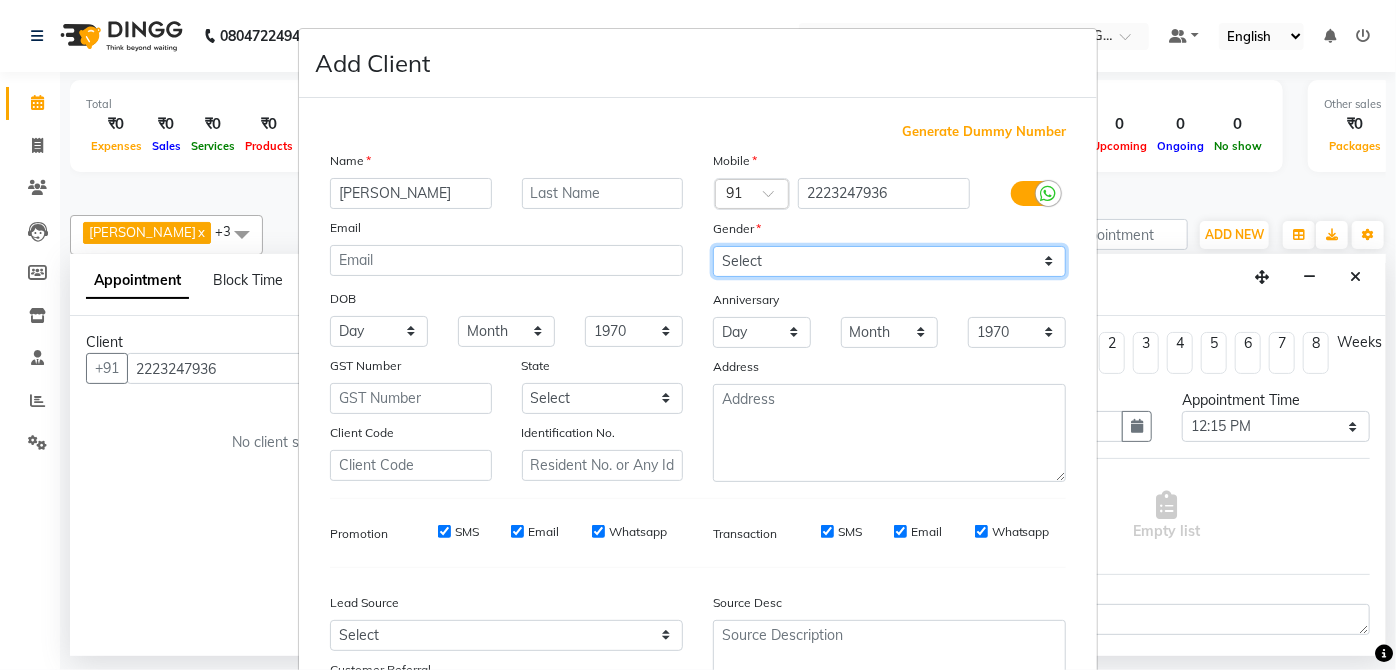 click on "Select [DEMOGRAPHIC_DATA] [DEMOGRAPHIC_DATA] Other Prefer Not To Say" at bounding box center (889, 261) 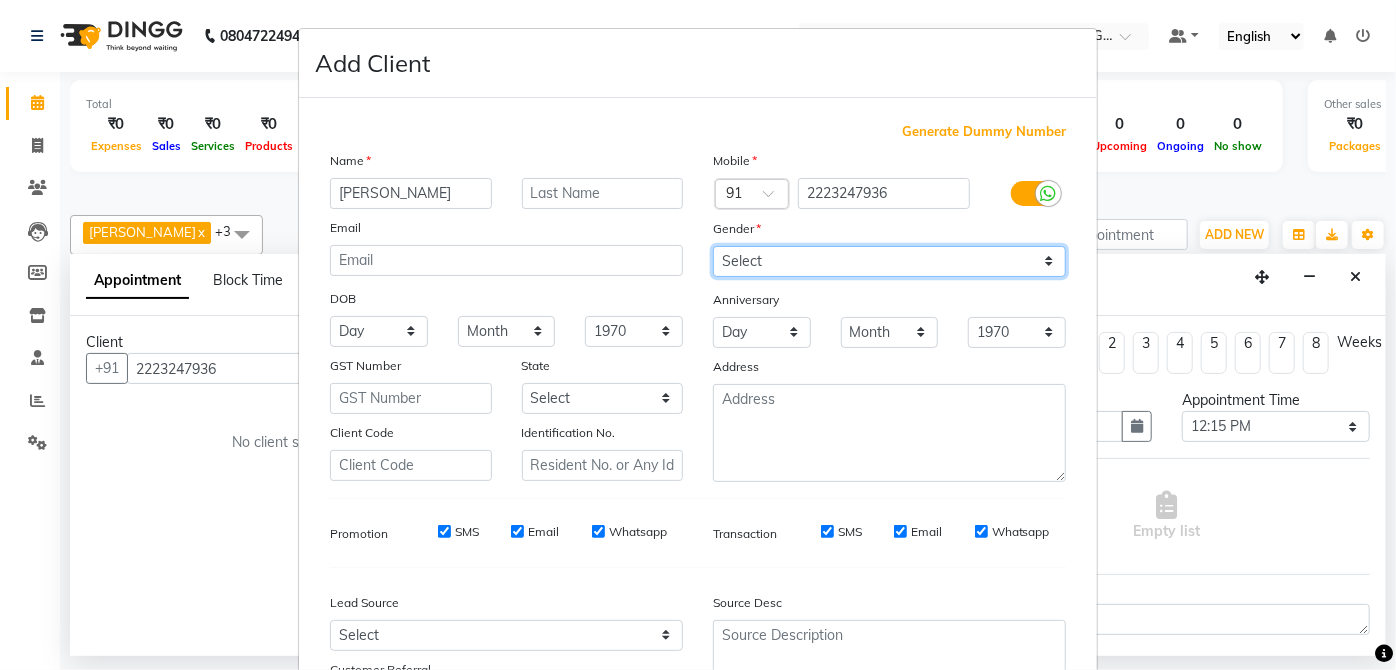 select on "[DEMOGRAPHIC_DATA]" 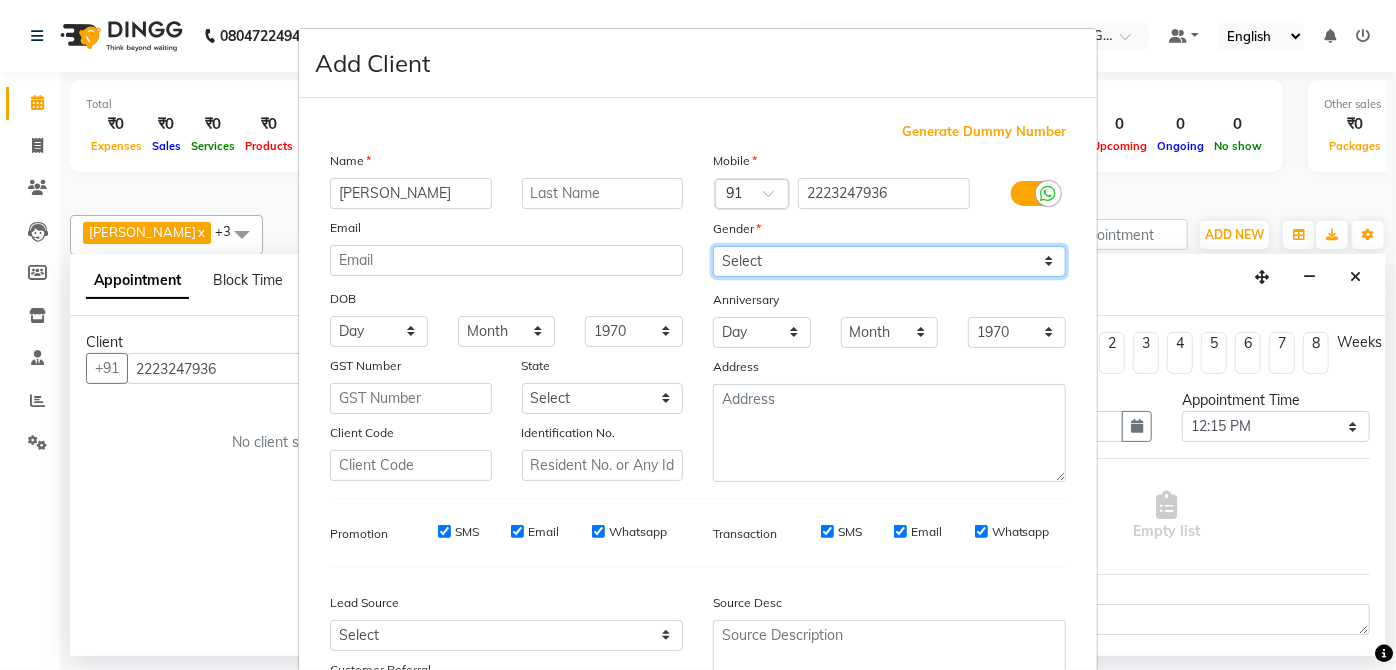 click on "Select [DEMOGRAPHIC_DATA] [DEMOGRAPHIC_DATA] Other Prefer Not To Say" at bounding box center [889, 261] 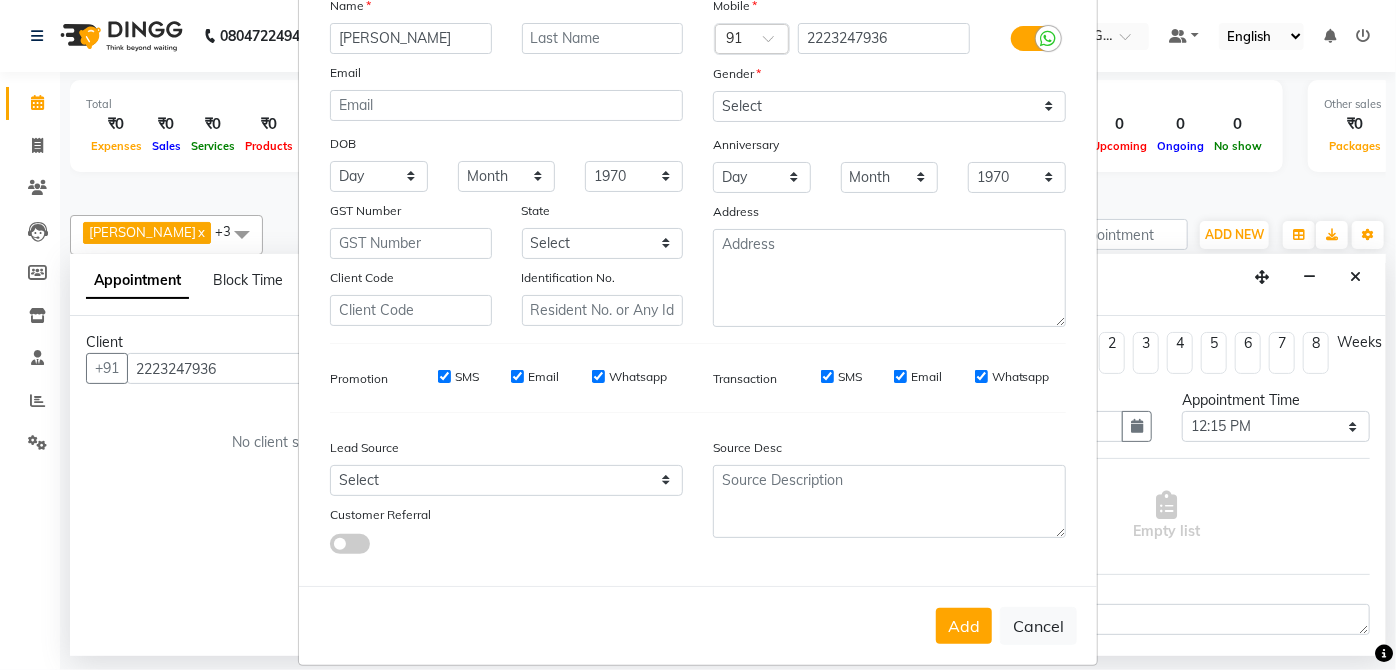 scroll, scrollTop: 176, scrollLeft: 0, axis: vertical 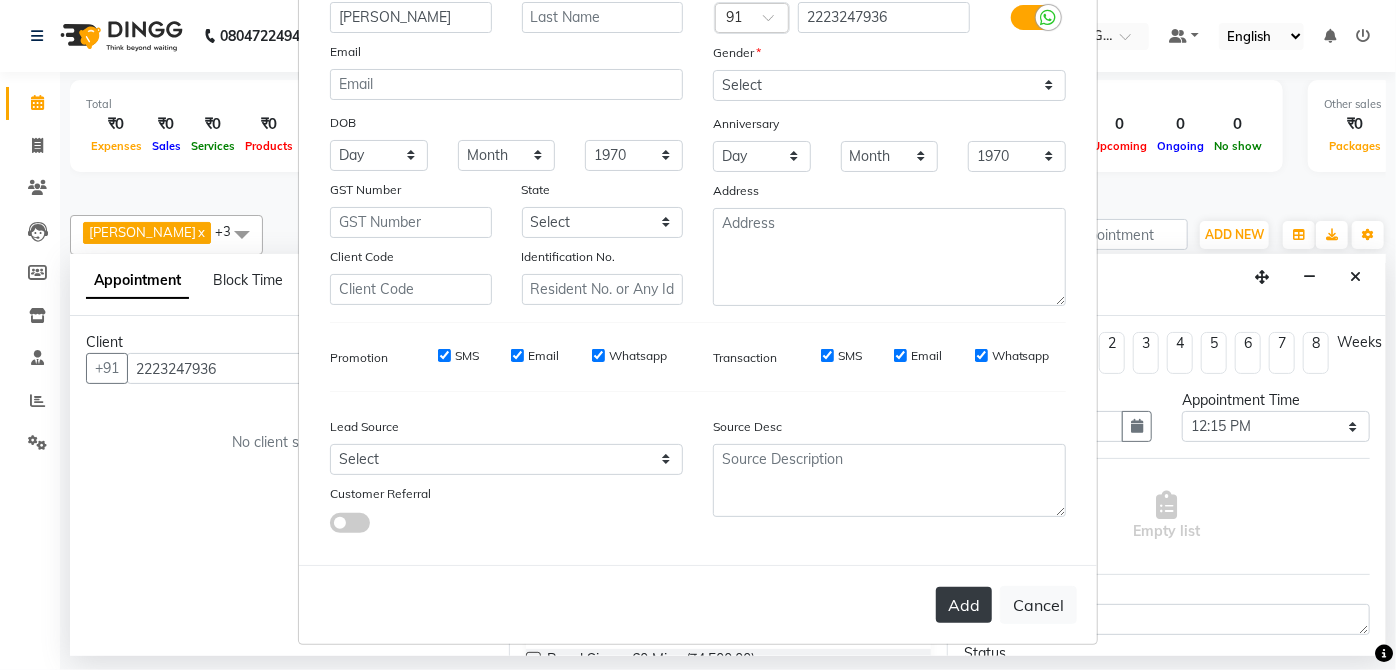 click on "Add" at bounding box center [964, 605] 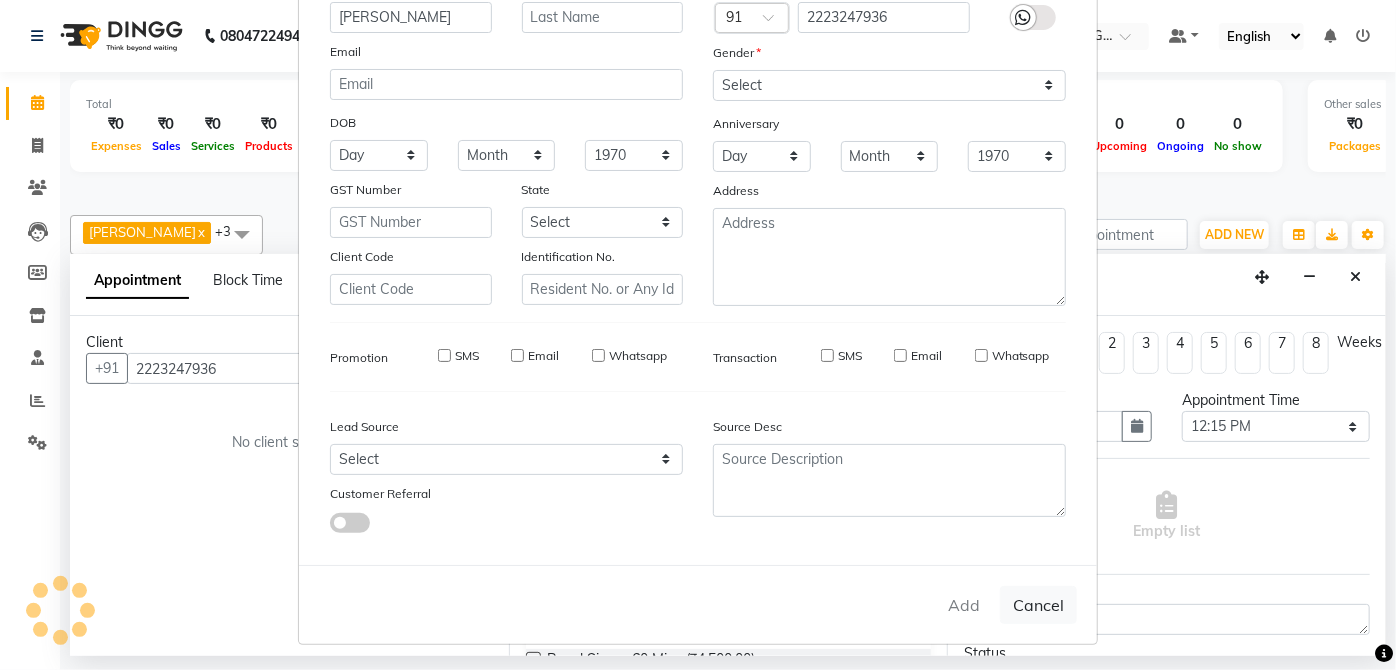 type 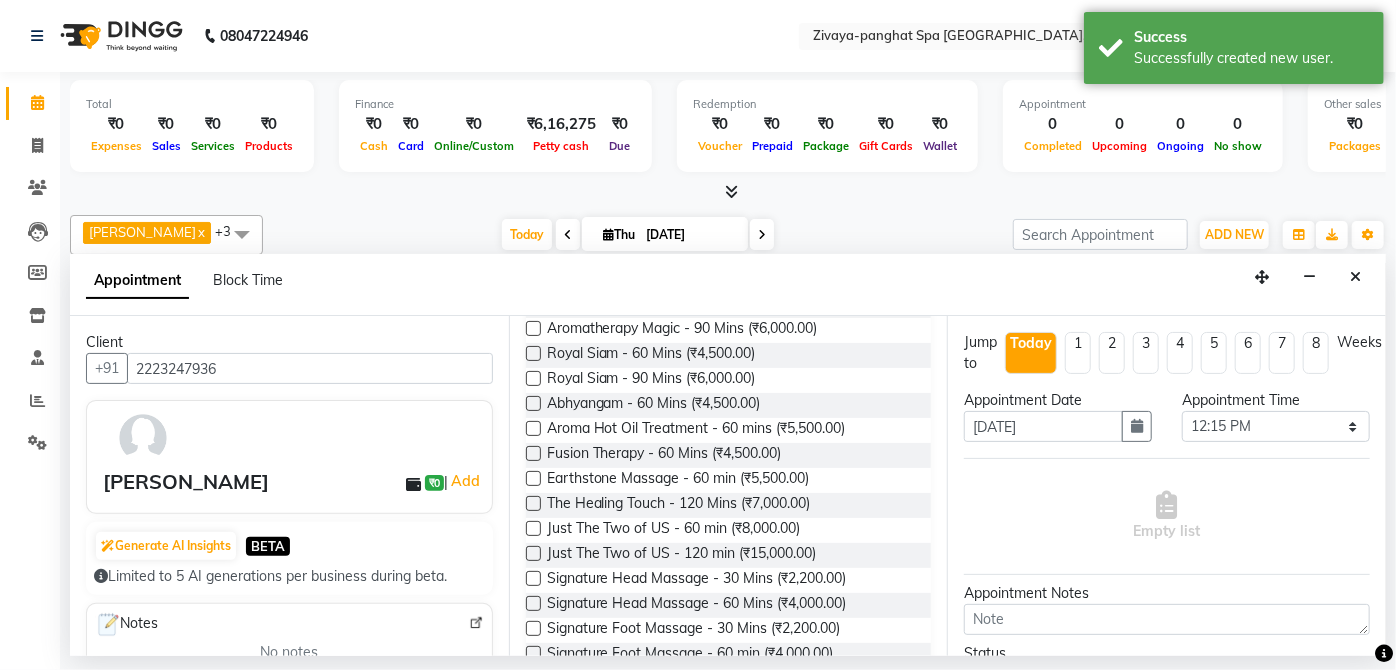 scroll, scrollTop: 557, scrollLeft: 0, axis: vertical 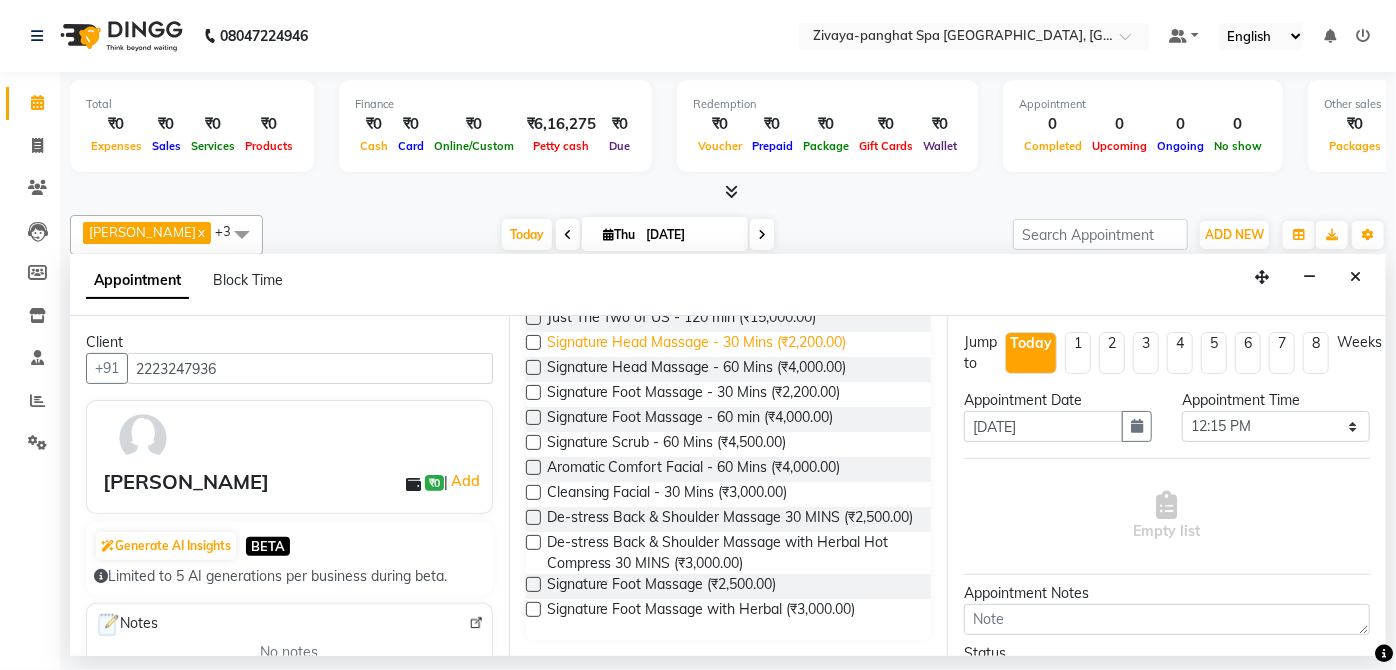 click on "Signature Head Massage - 30 Mins (₹2,200.00)" at bounding box center [697, 344] 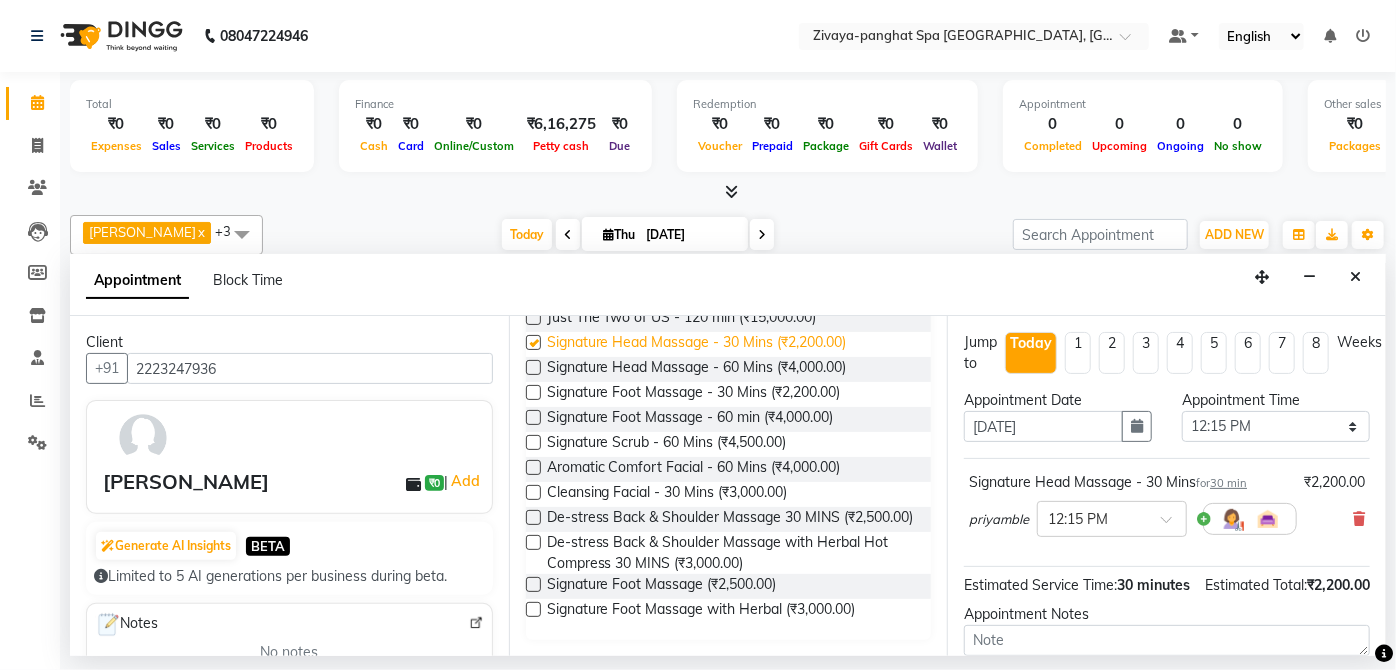 checkbox on "false" 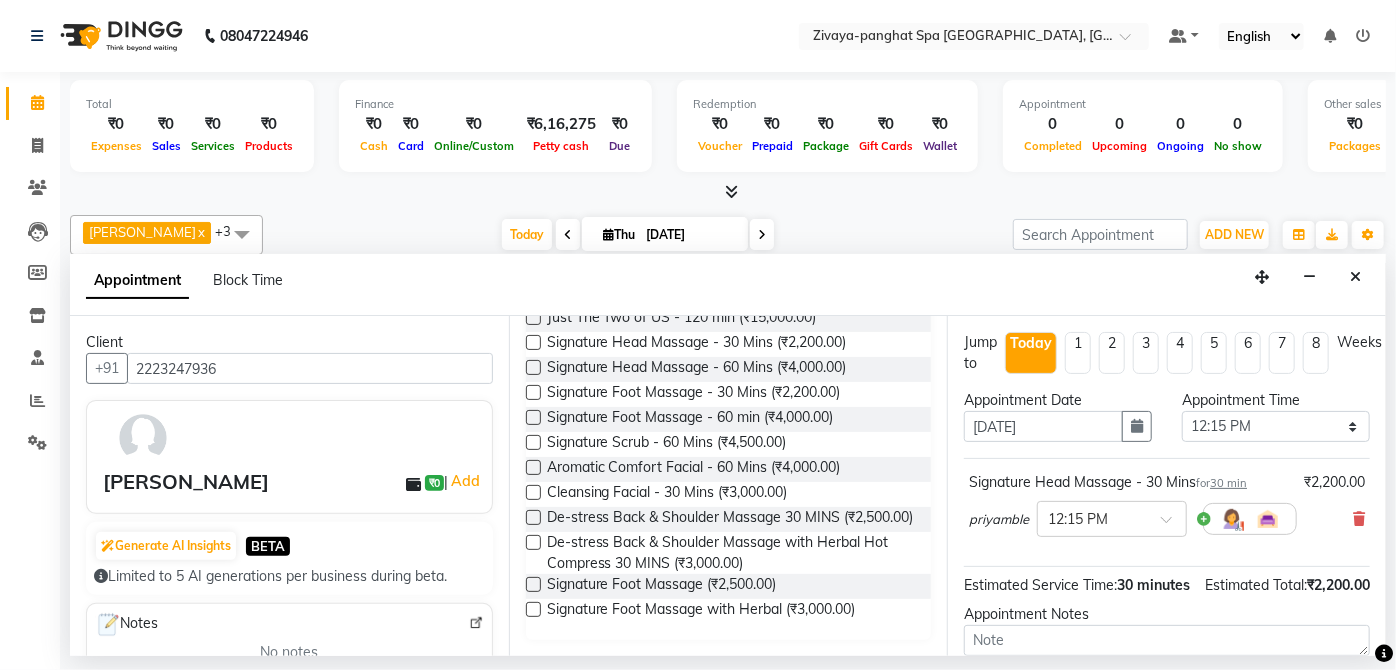 scroll, scrollTop: 205, scrollLeft: 0, axis: vertical 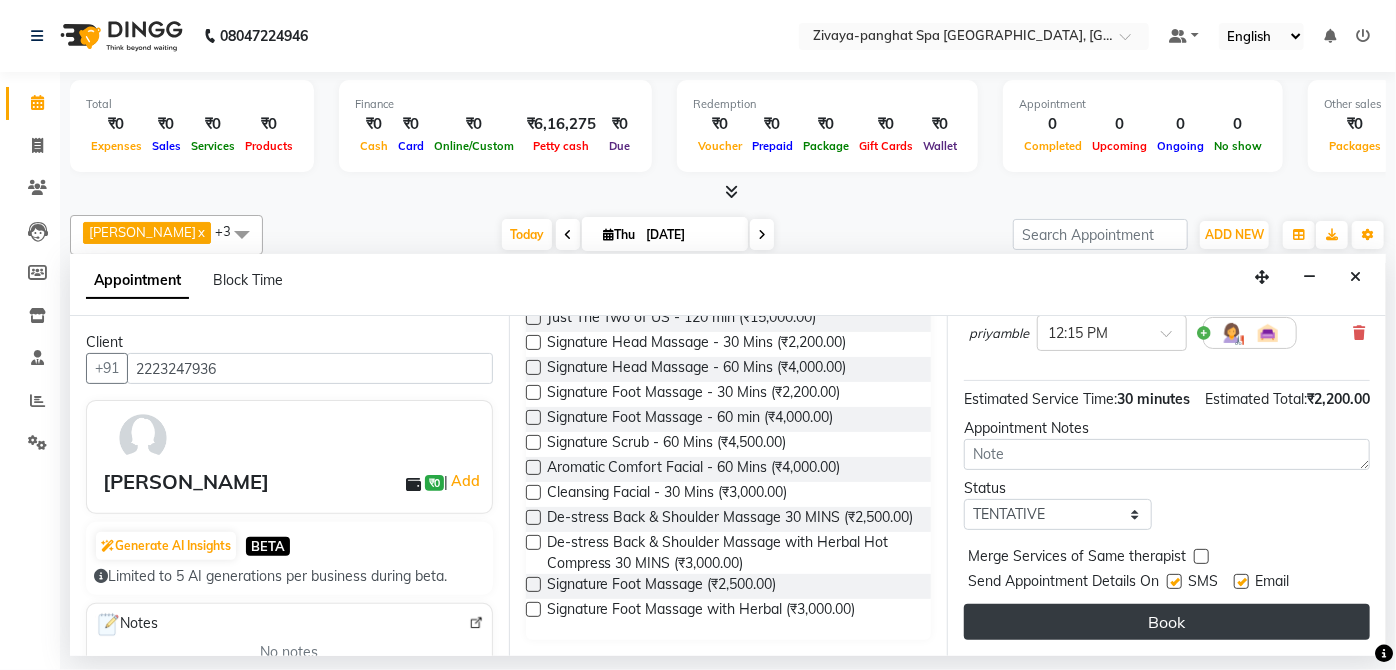 click on "Book" at bounding box center [1167, 622] 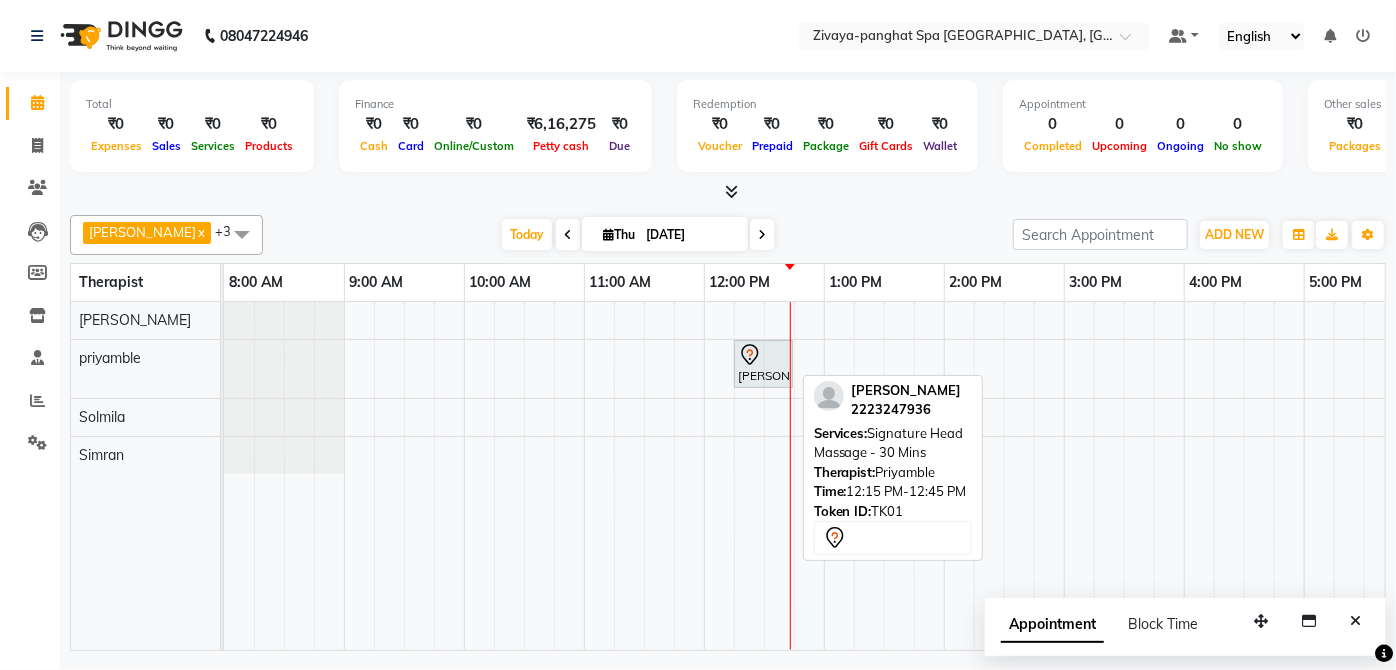 click on "[PERSON_NAME], TK01, 12:15 PM-12:45 PM, Signature Head Massage - 30 Mins" at bounding box center [763, 364] 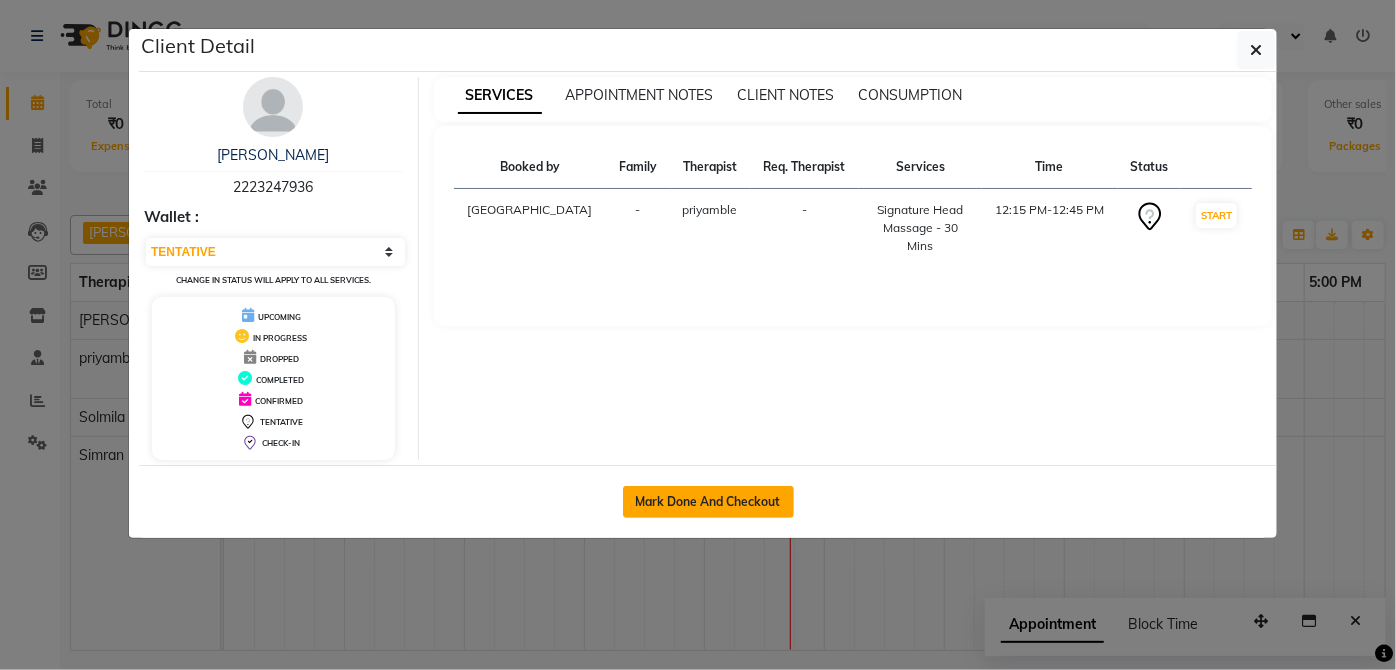 click on "Mark Done And Checkout" 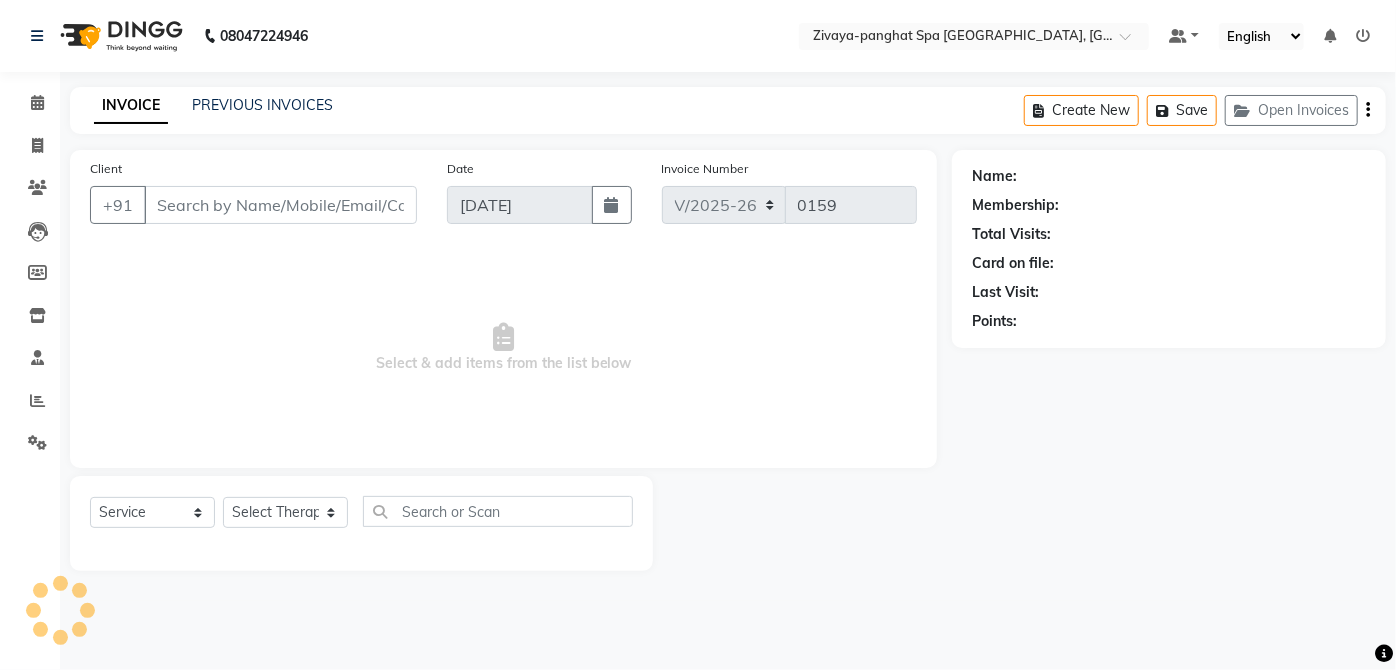 select on "3" 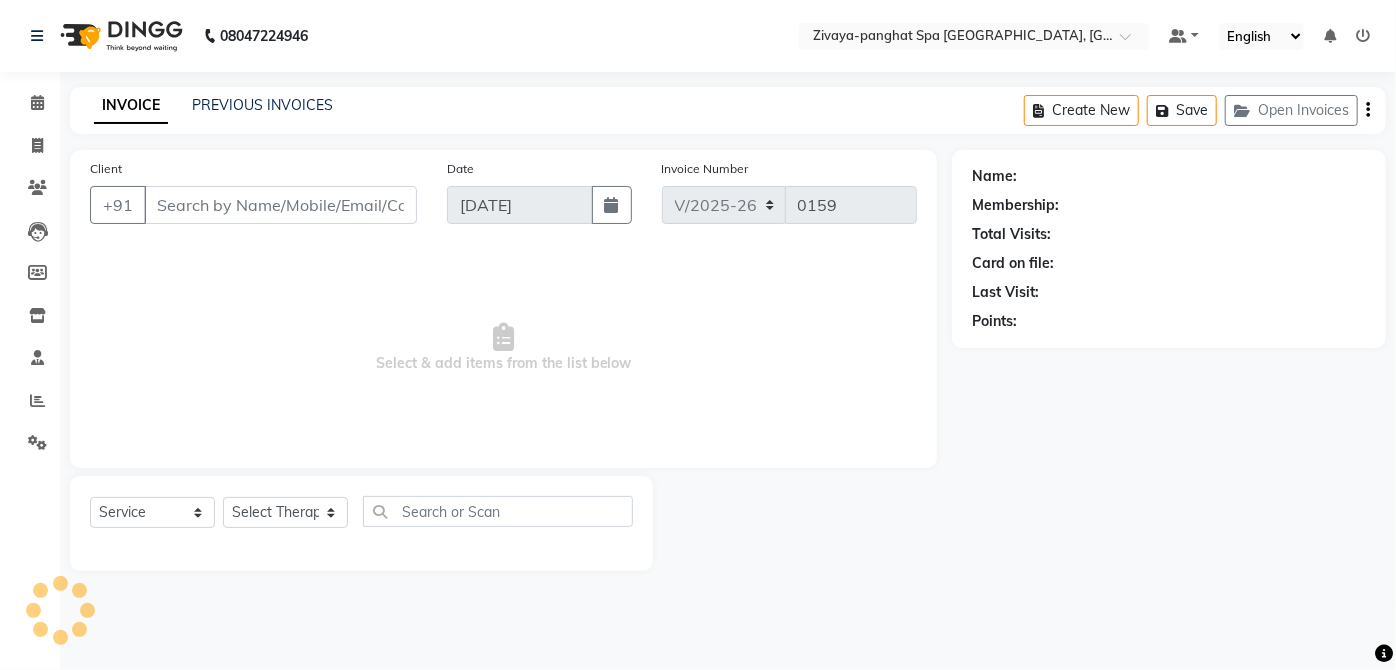 type on "2223247936" 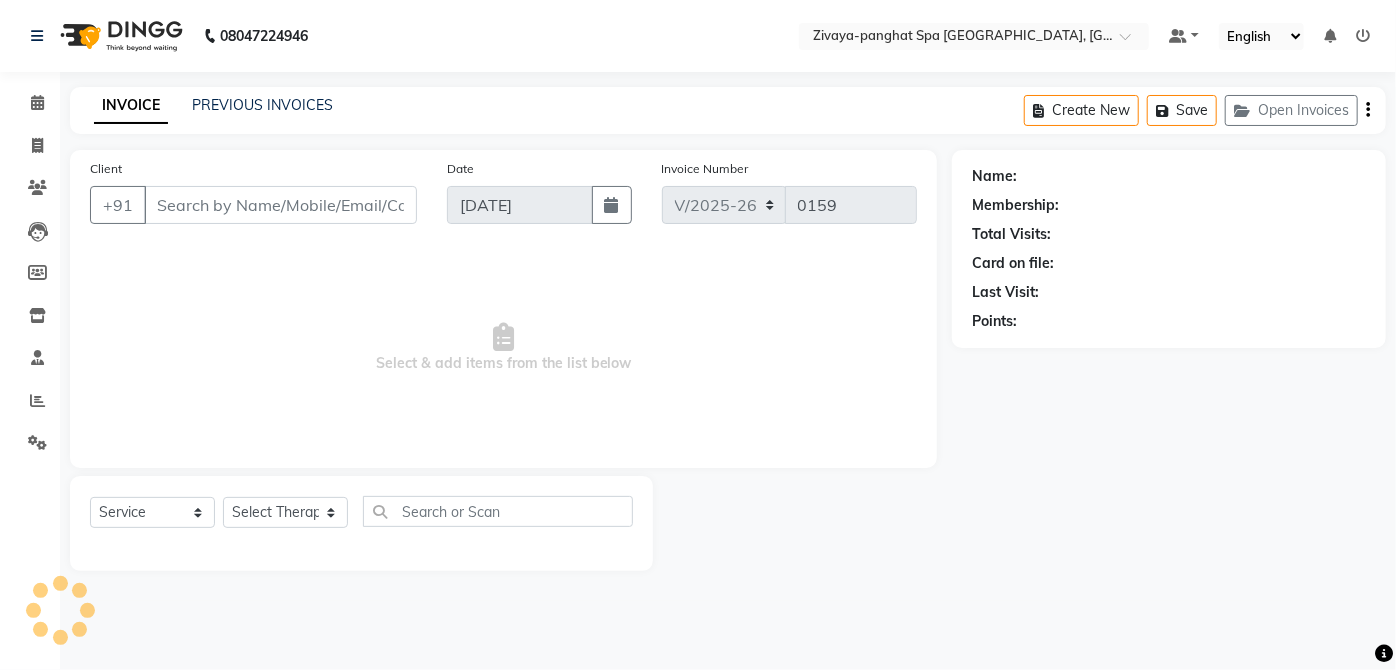 select on "66041" 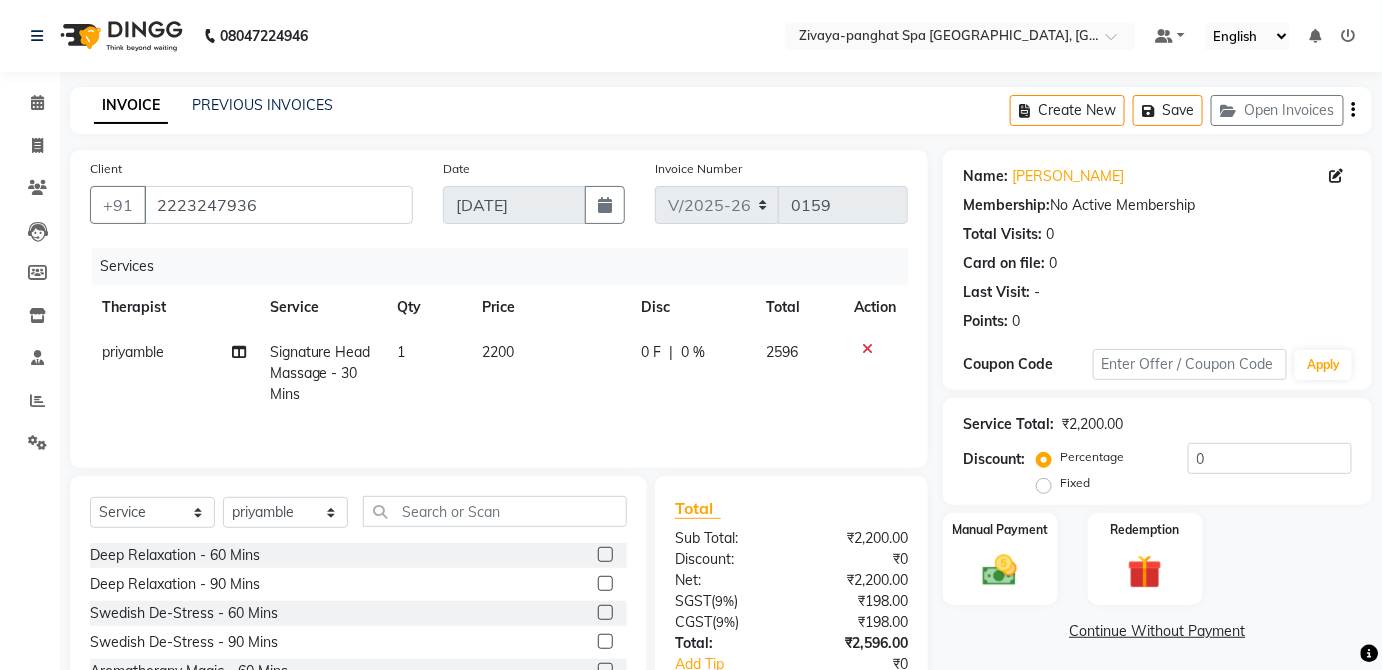 click on "0 F" 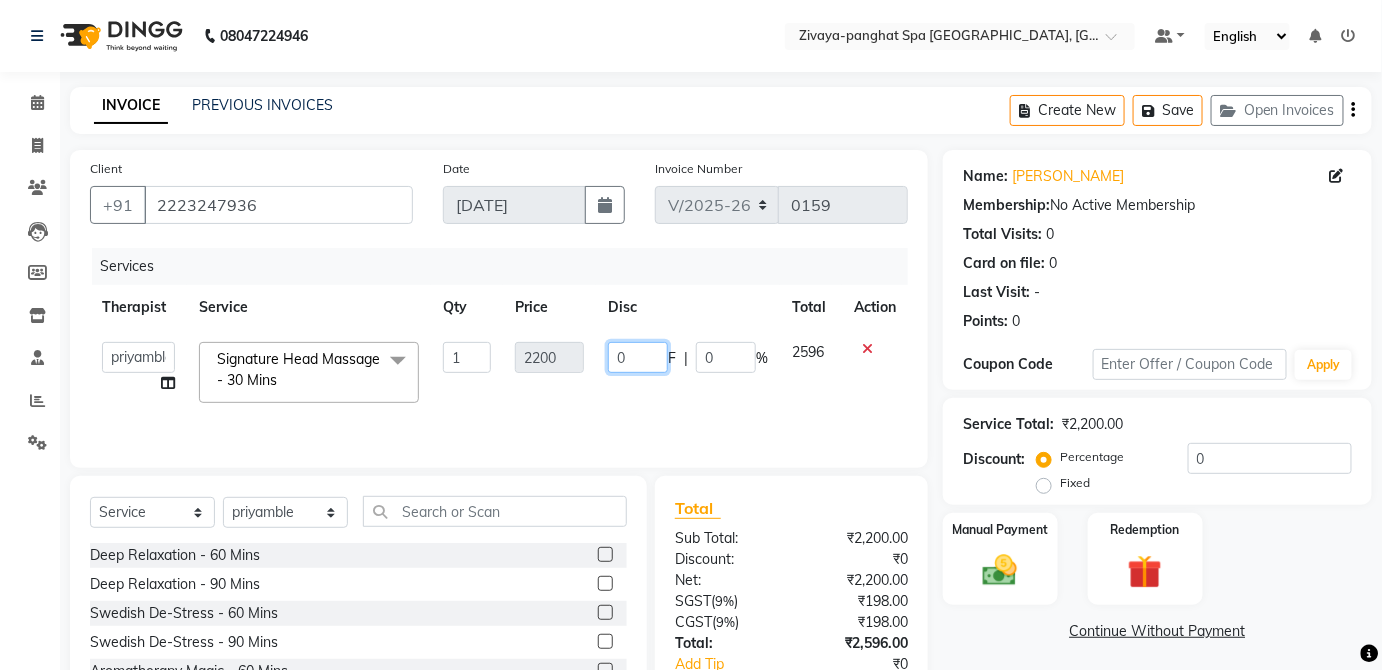 click on "0" 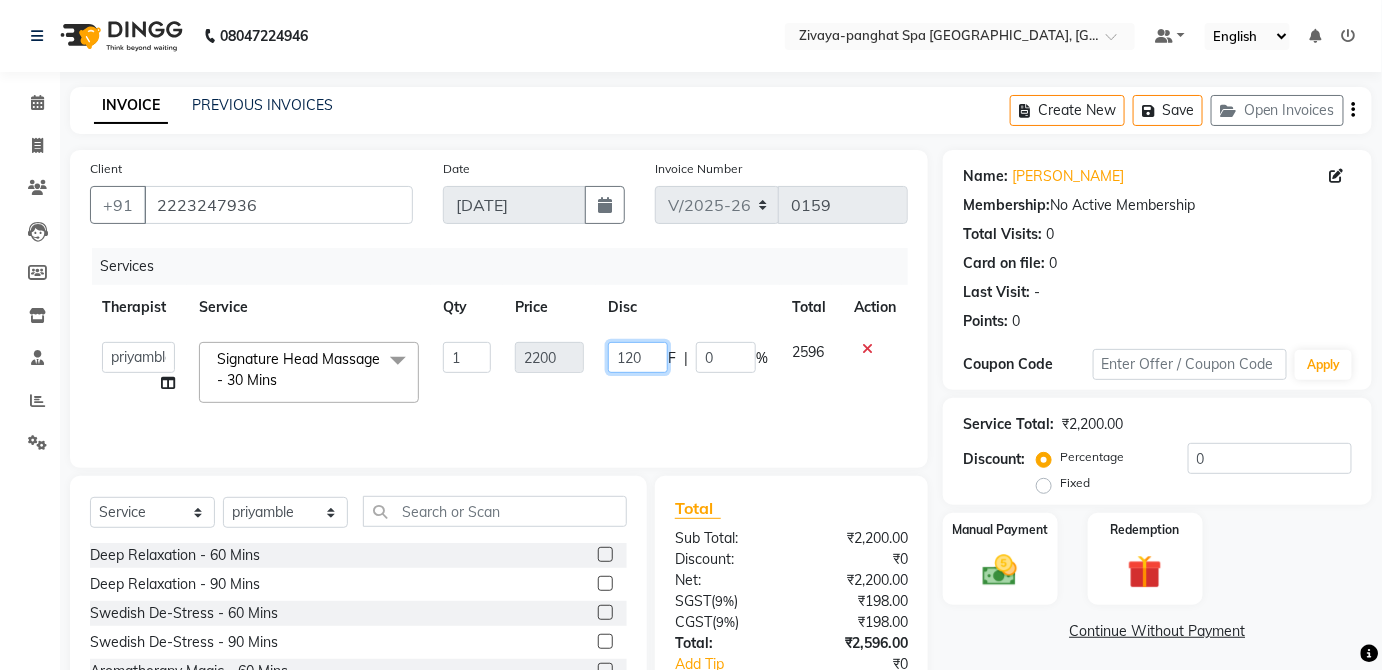 type on "1200" 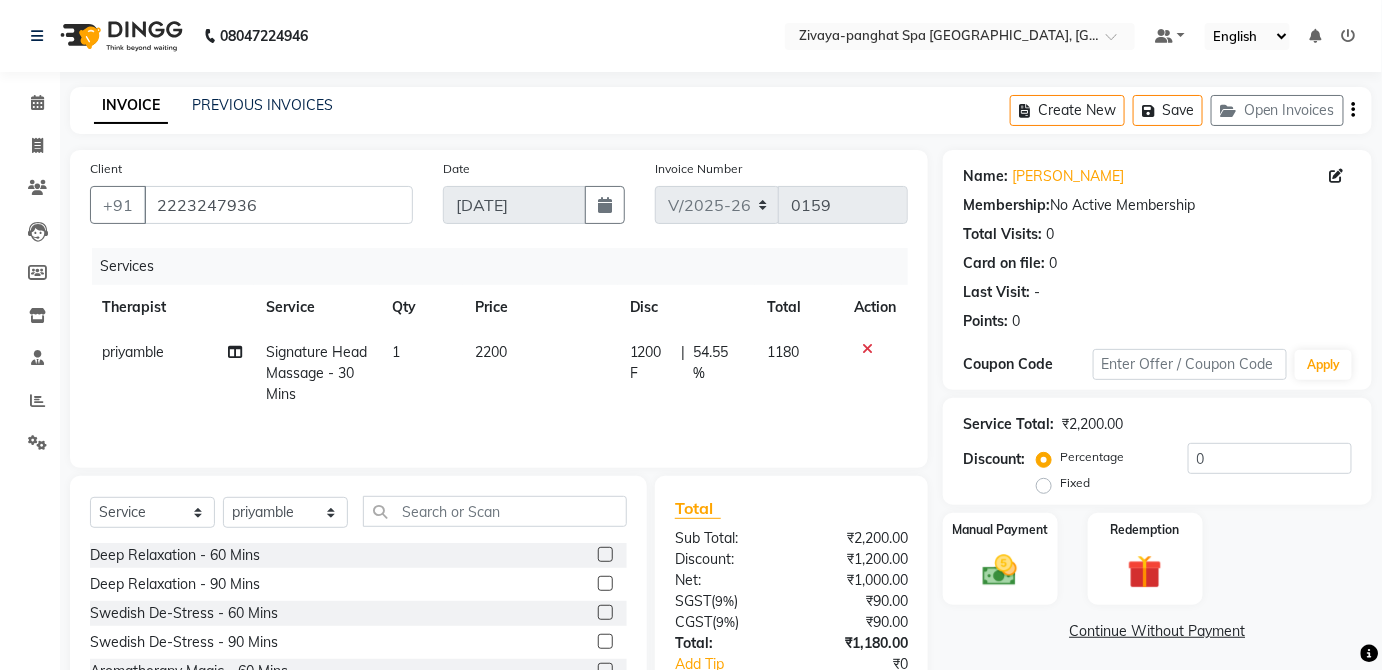 click on "1200 F | 54.55 %" 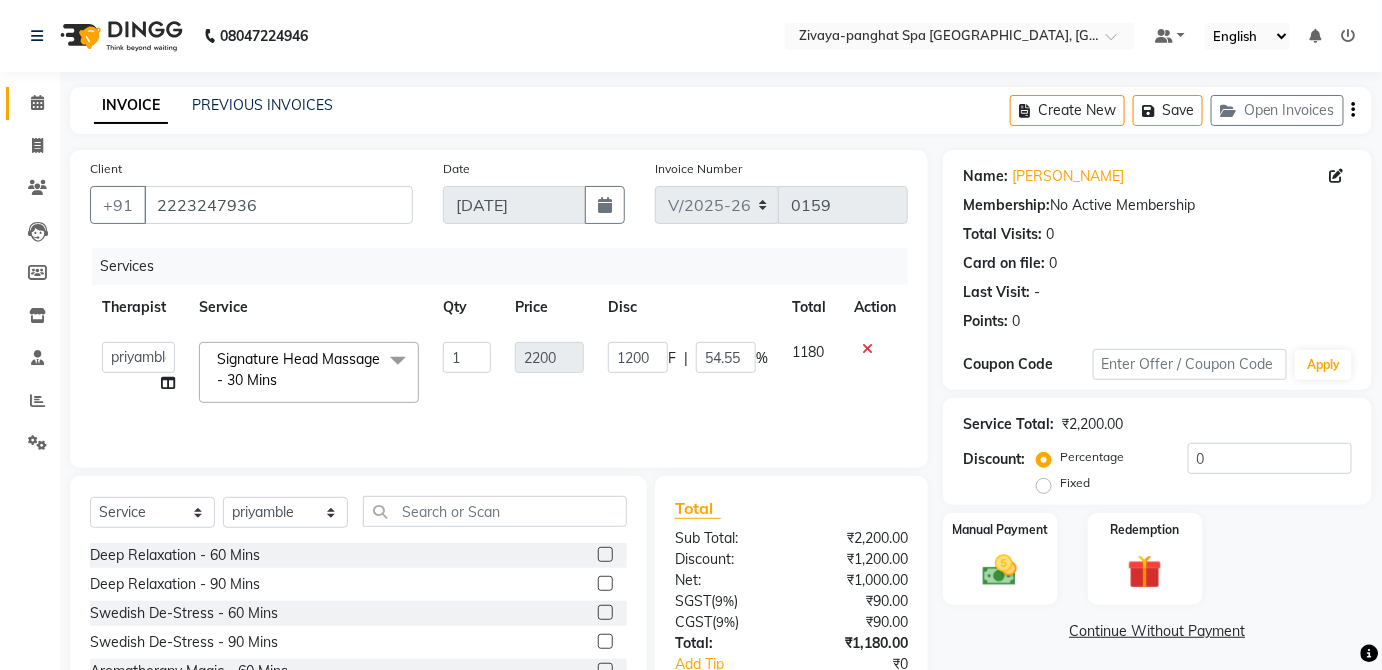 click on "Calendar" 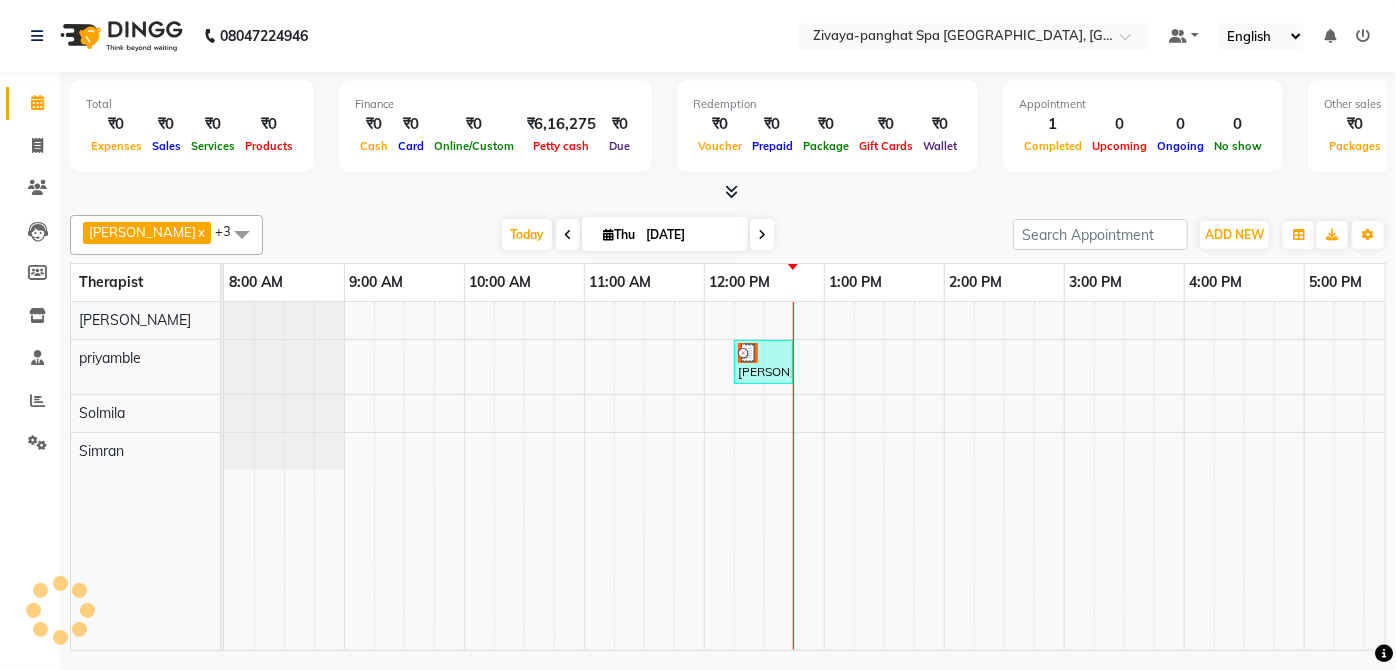 scroll, scrollTop: 0, scrollLeft: 0, axis: both 